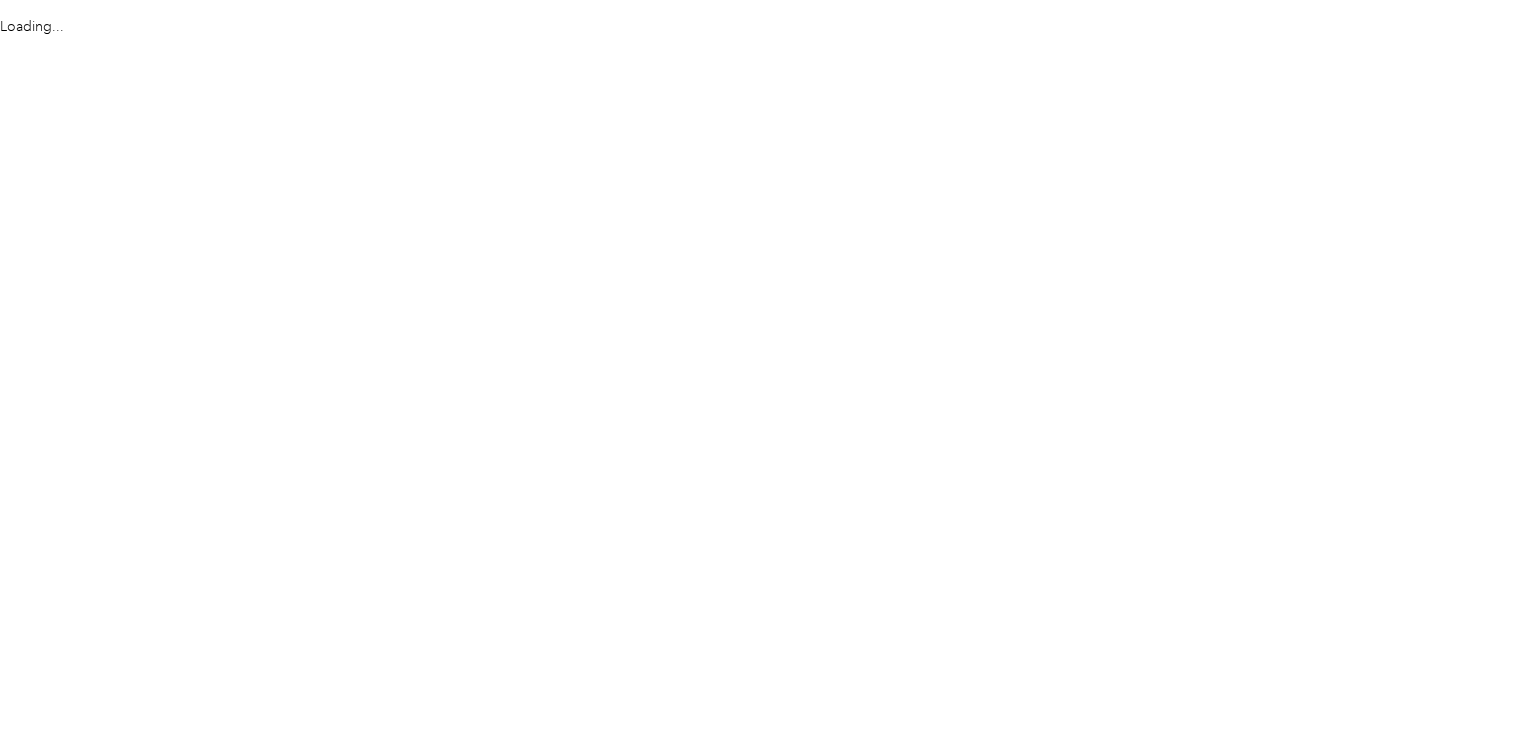 scroll, scrollTop: 0, scrollLeft: 0, axis: both 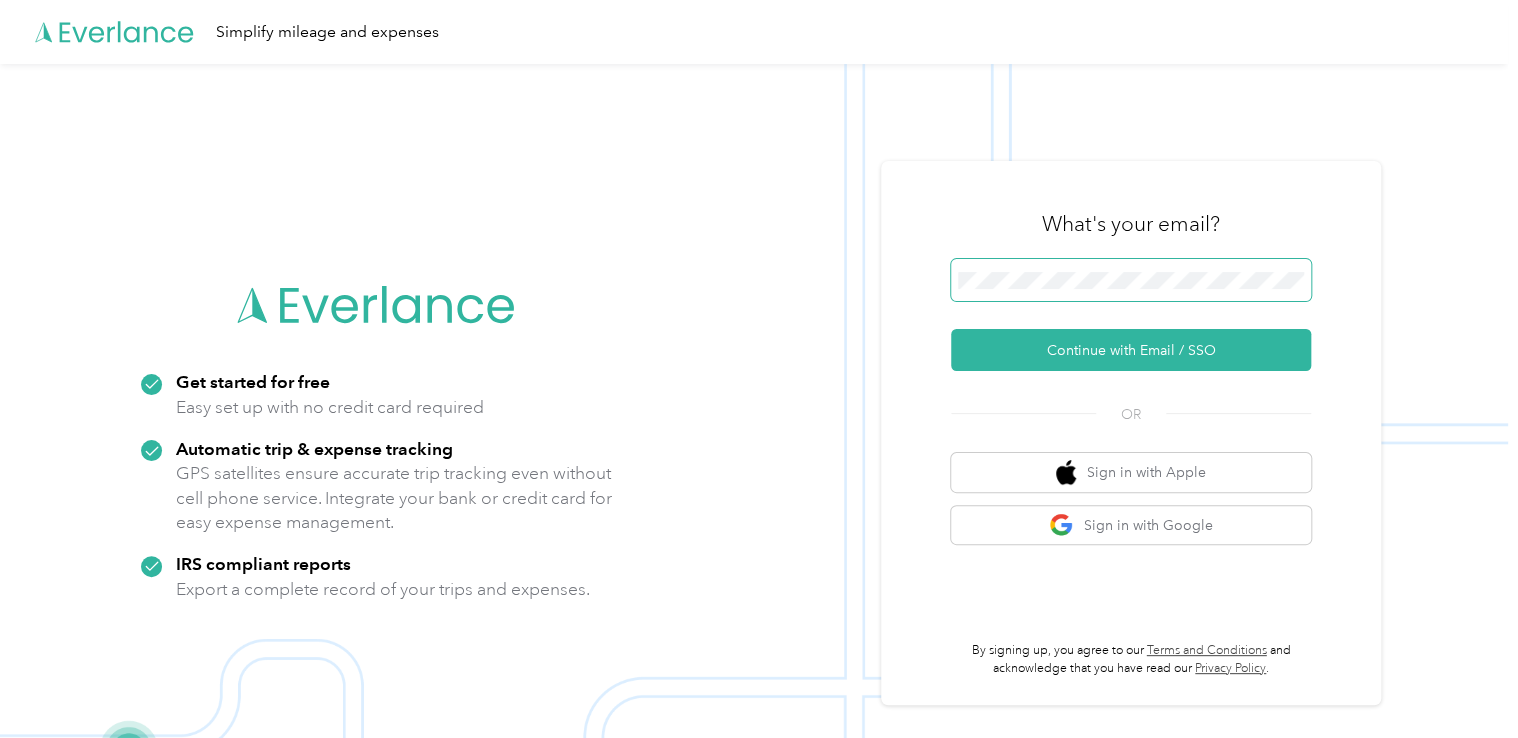 click at bounding box center (1131, 280) 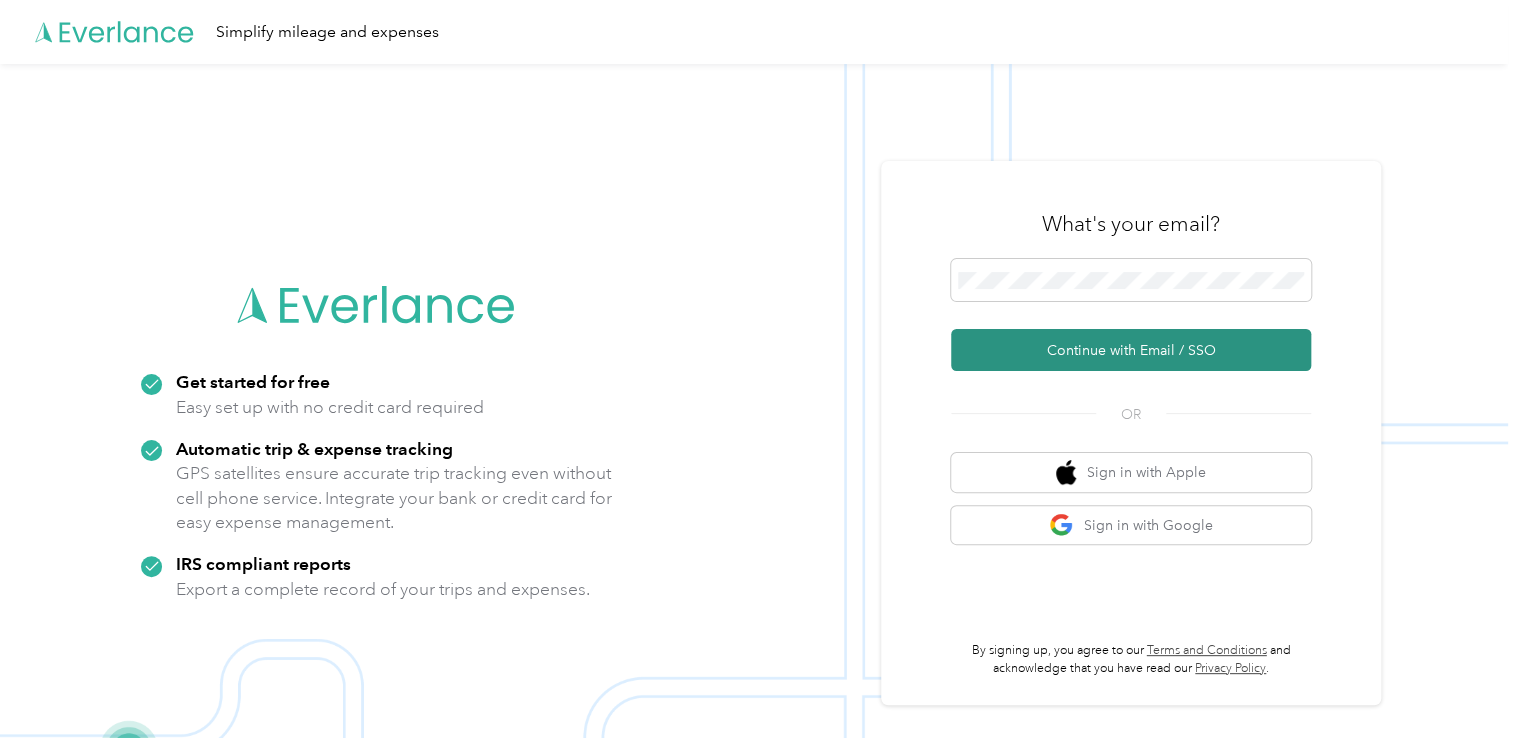 click on "Continue with Email / SSO" at bounding box center (1131, 350) 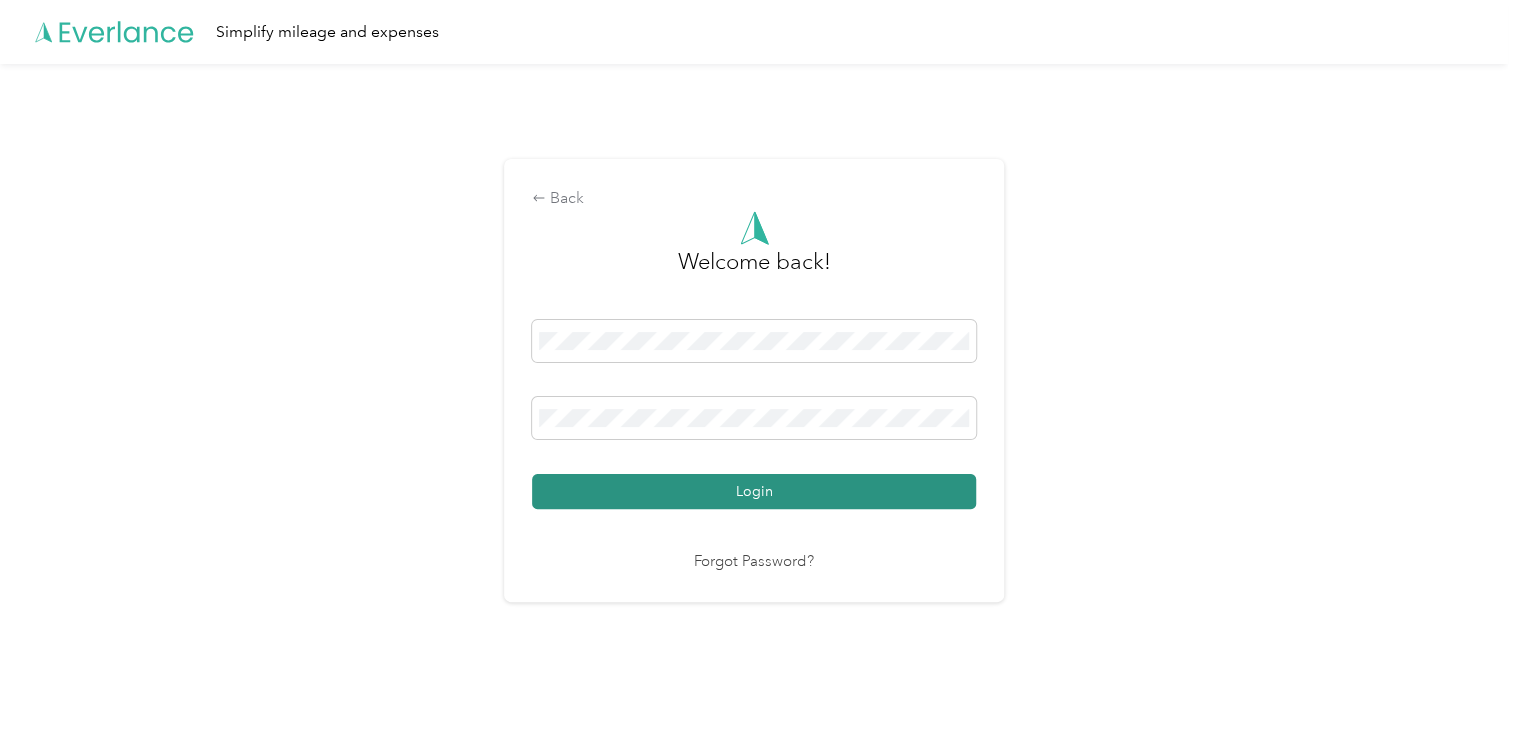click on "Login" at bounding box center [754, 491] 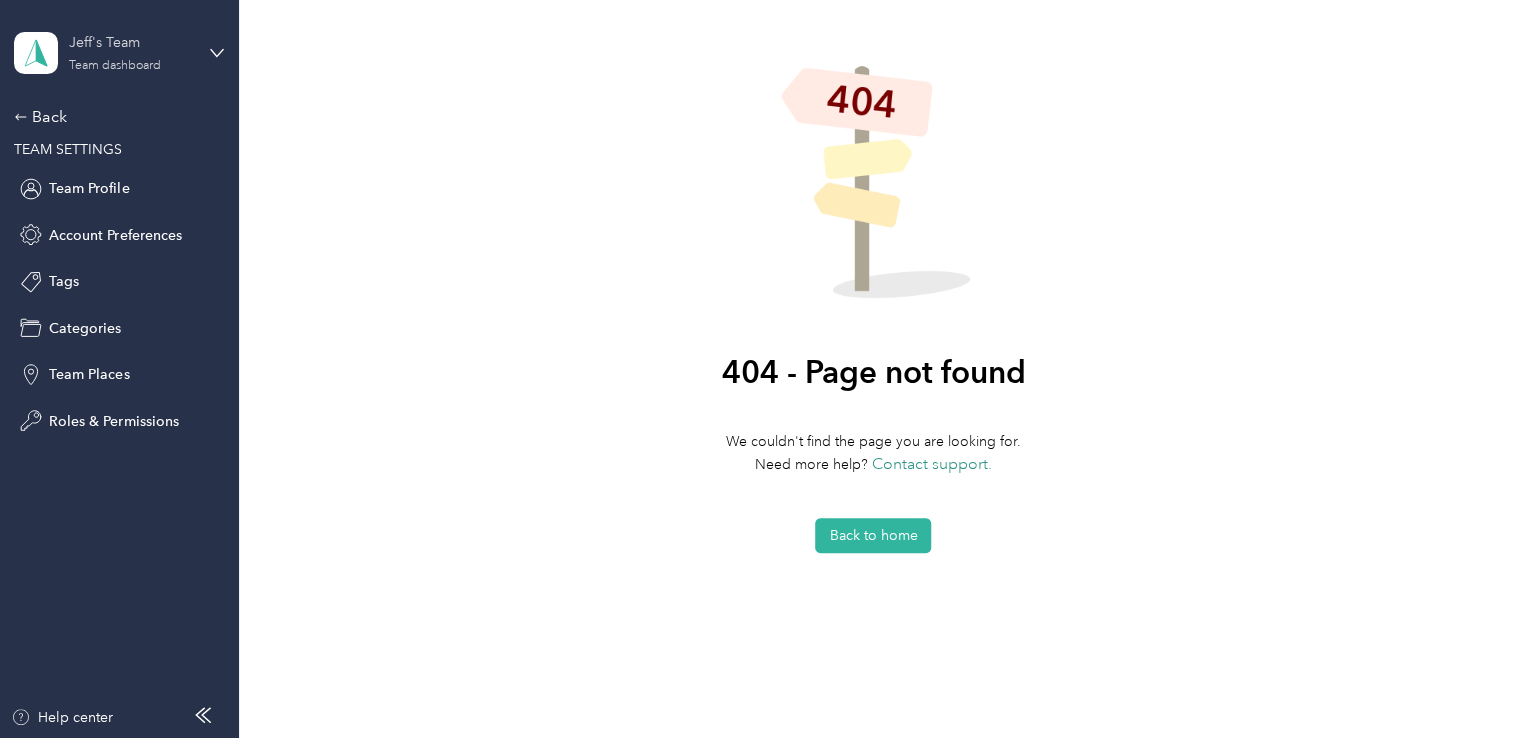 click on "Team dashboard" at bounding box center [115, 66] 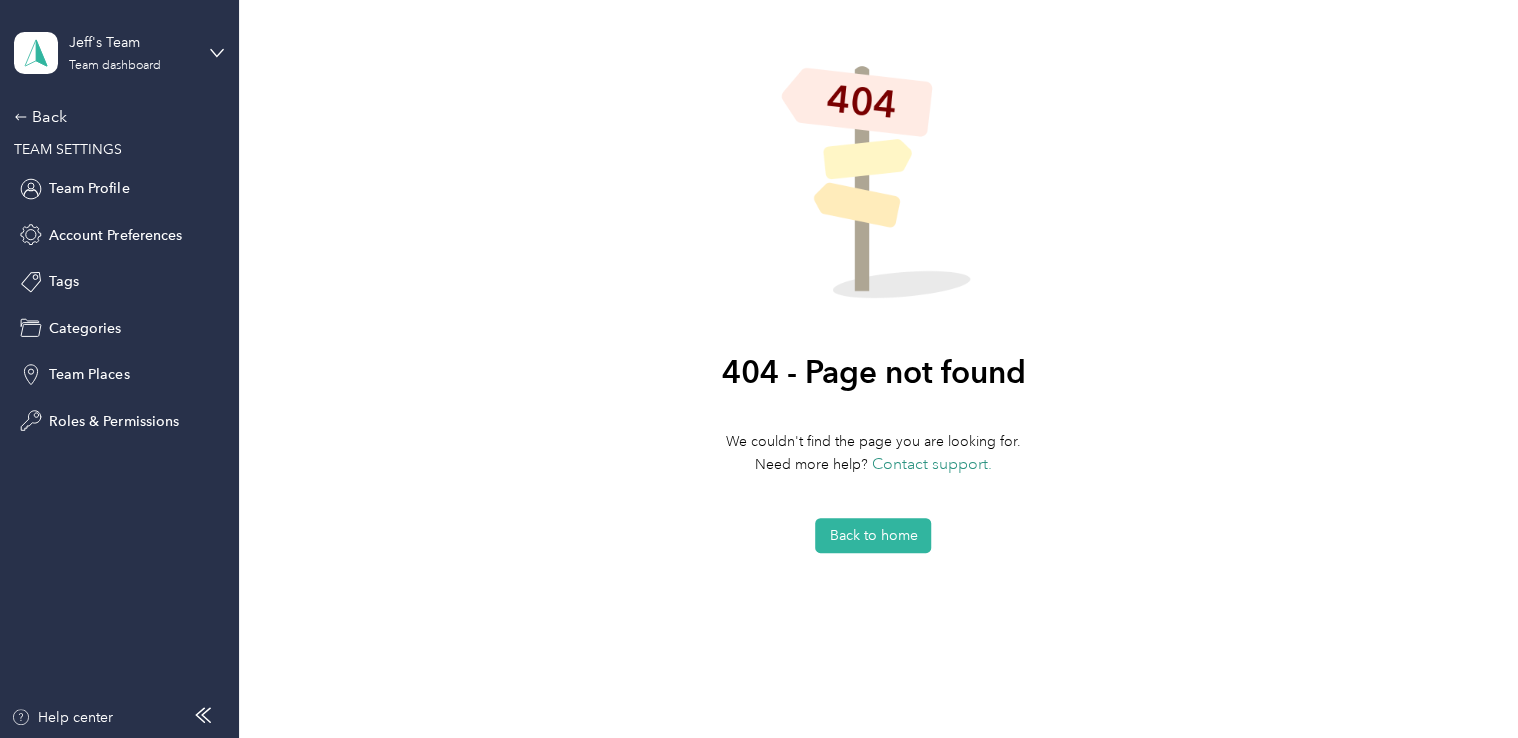 click on "Team dashboard" at bounding box center [87, 162] 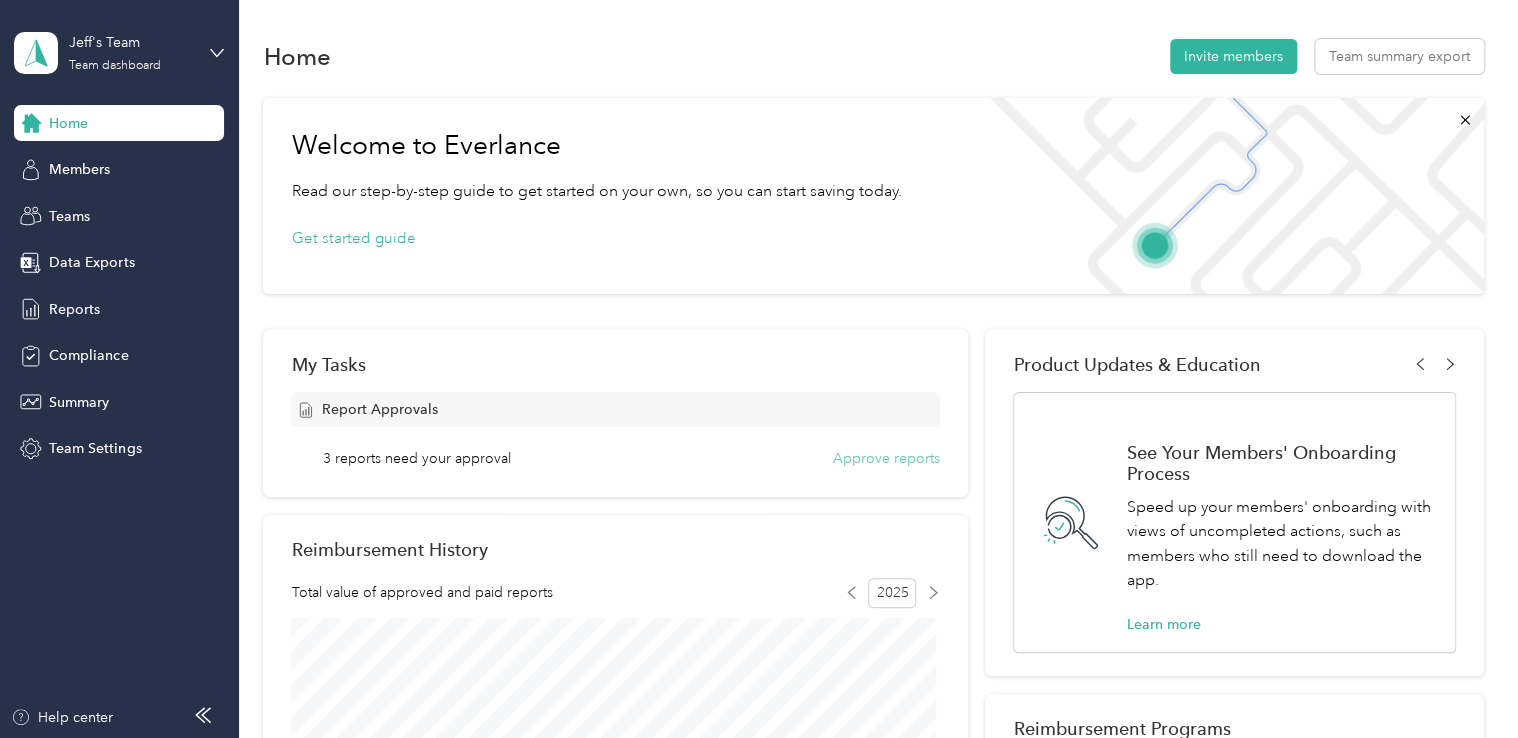 click on "Approve reports" at bounding box center [886, 458] 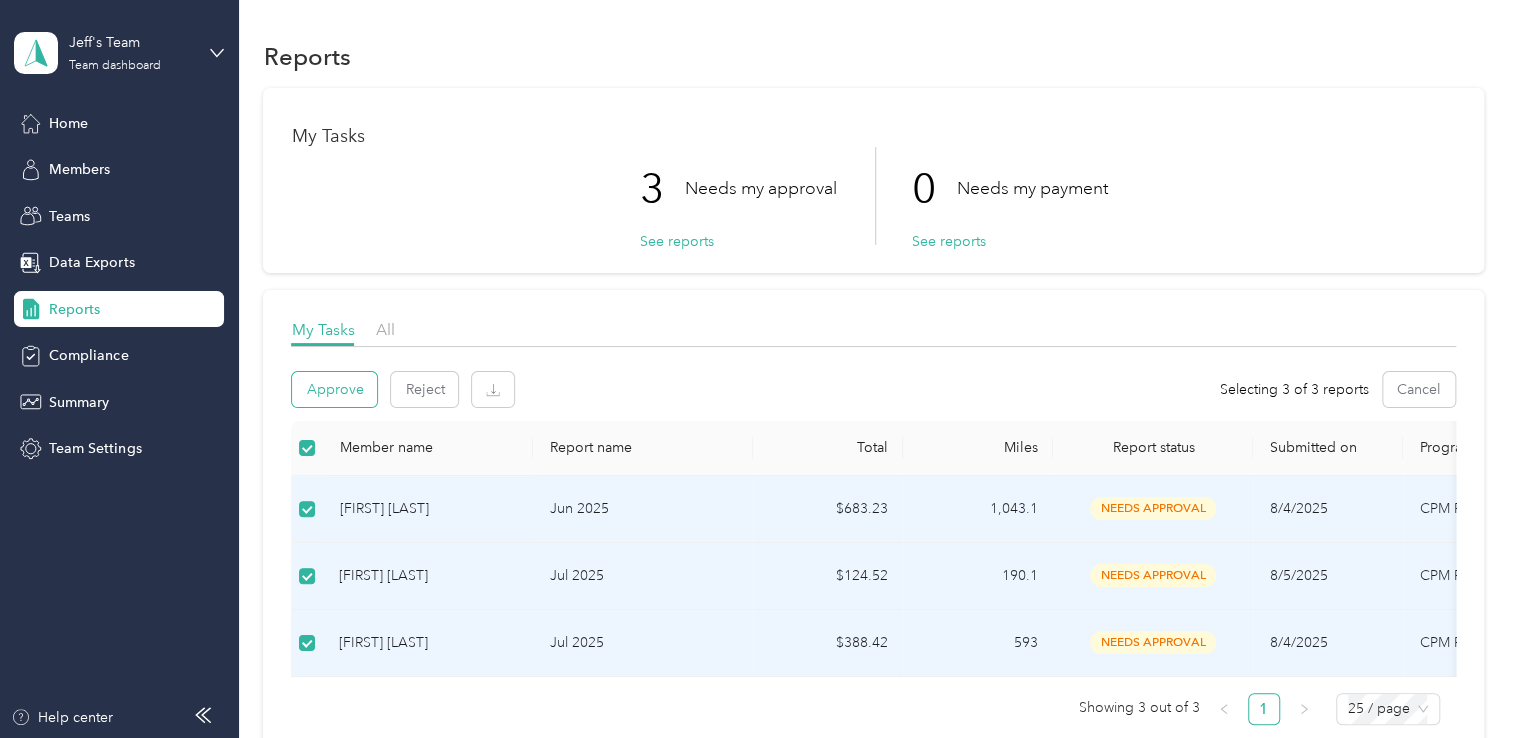 click on "Approve" at bounding box center (334, 389) 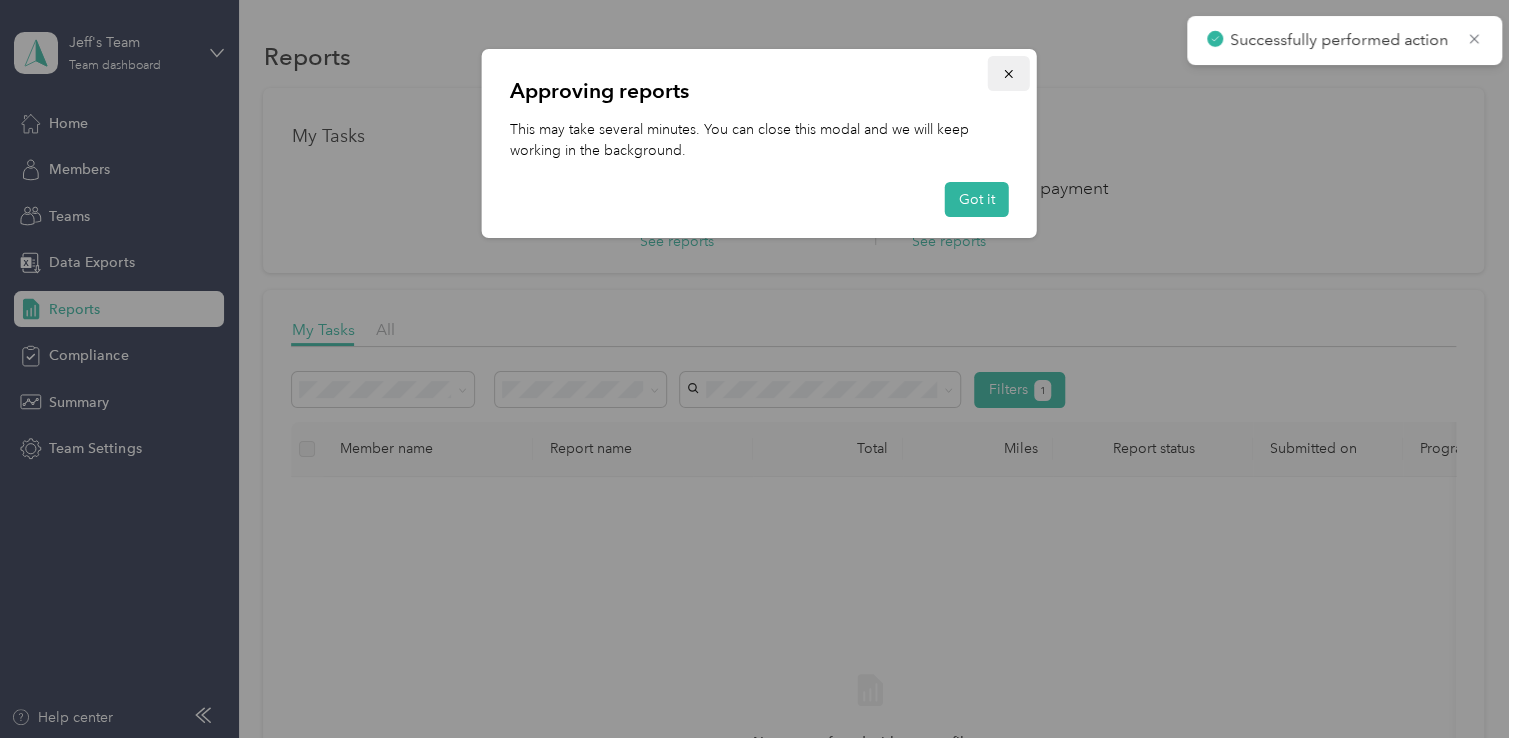 click 